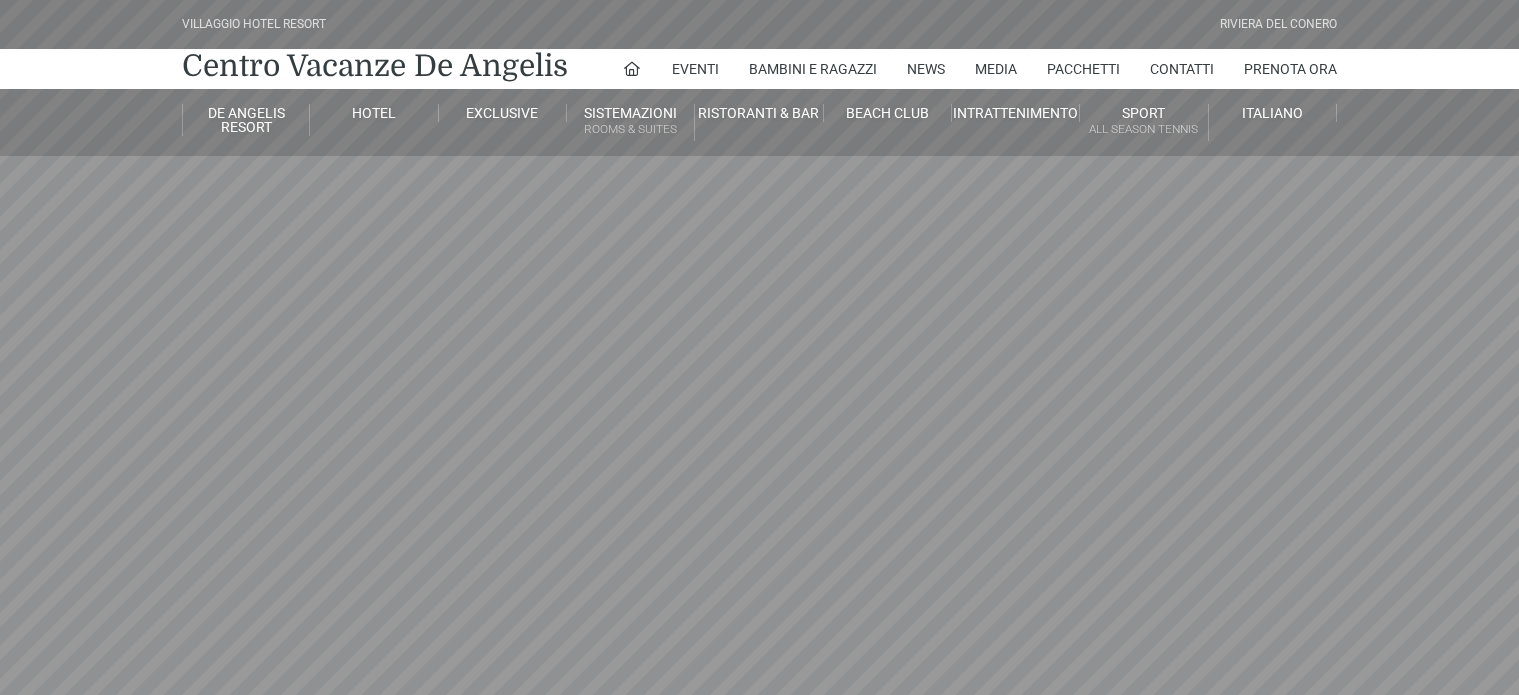 scroll, scrollTop: 0, scrollLeft: 0, axis: both 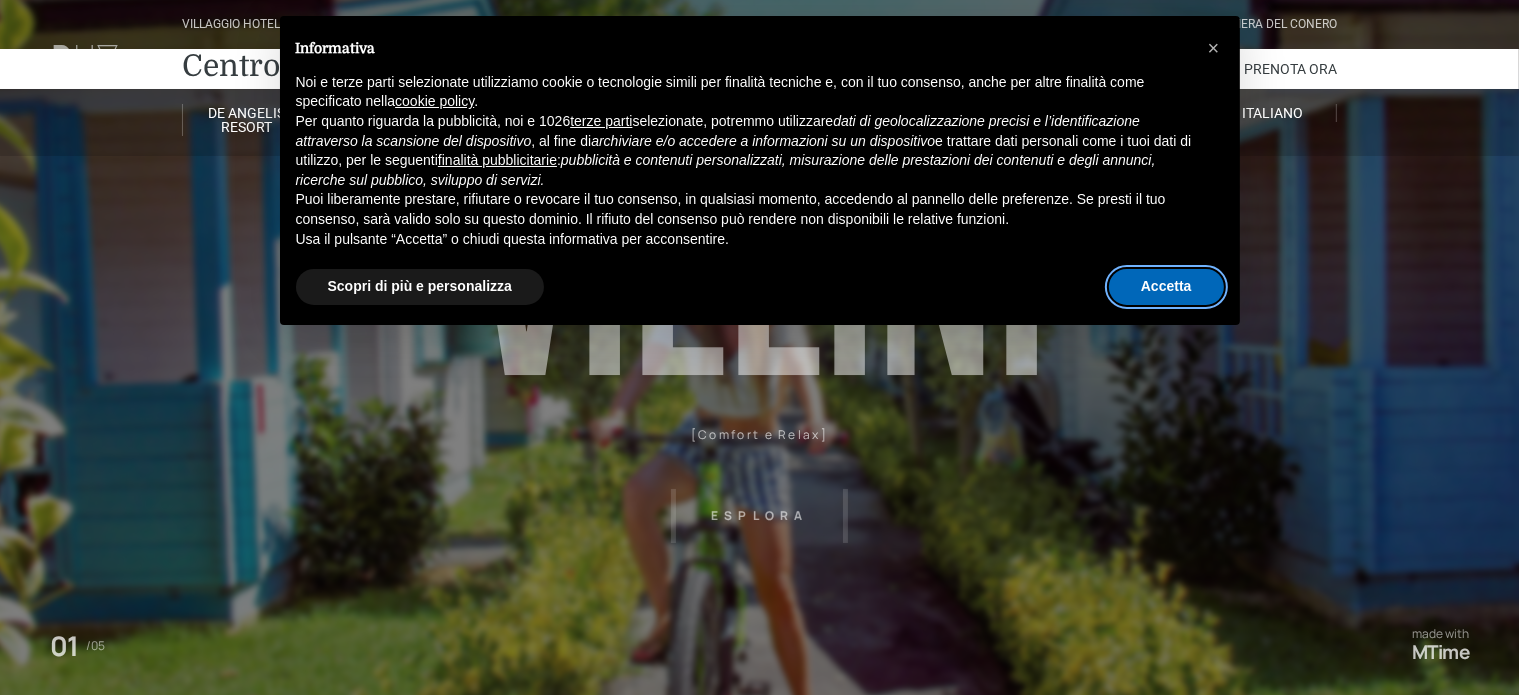 click on "Accetta" at bounding box center [1166, 287] 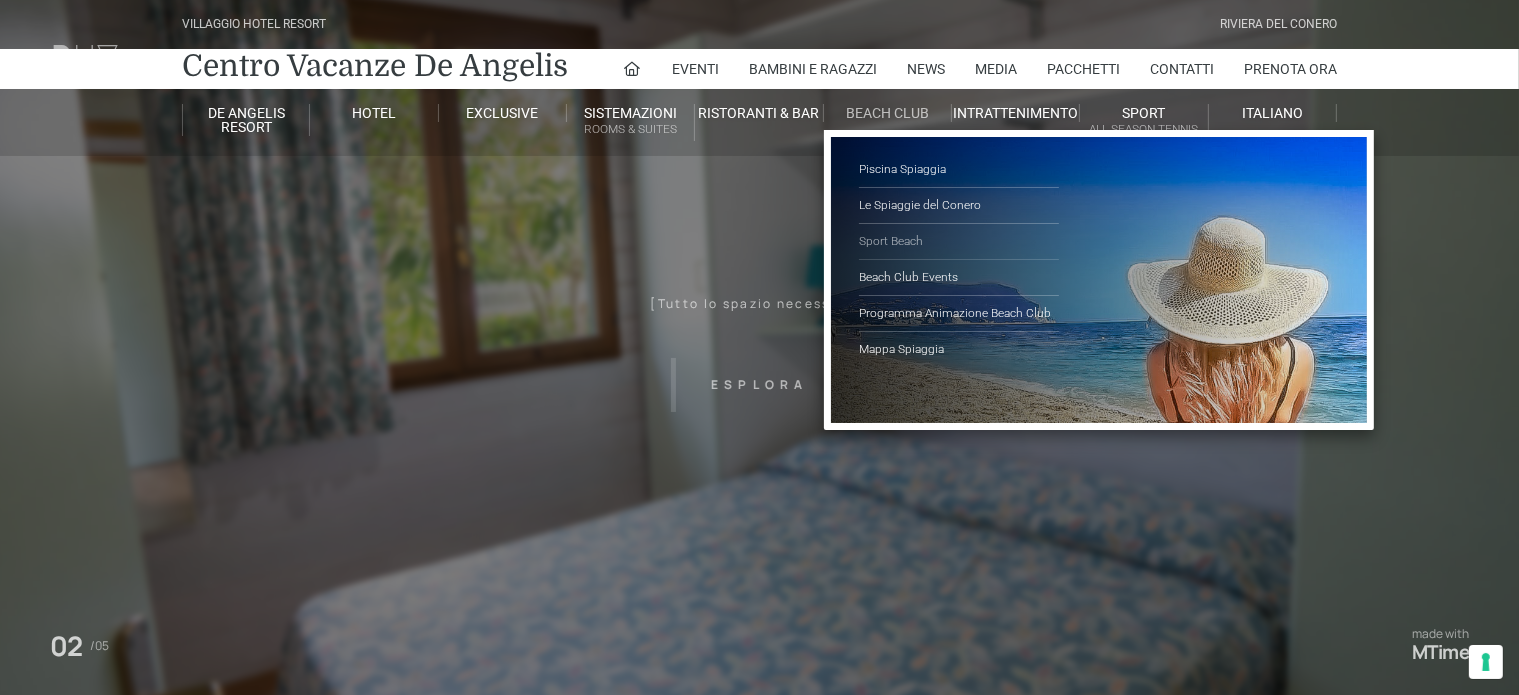 click on "Sport Beach" at bounding box center [959, 242] 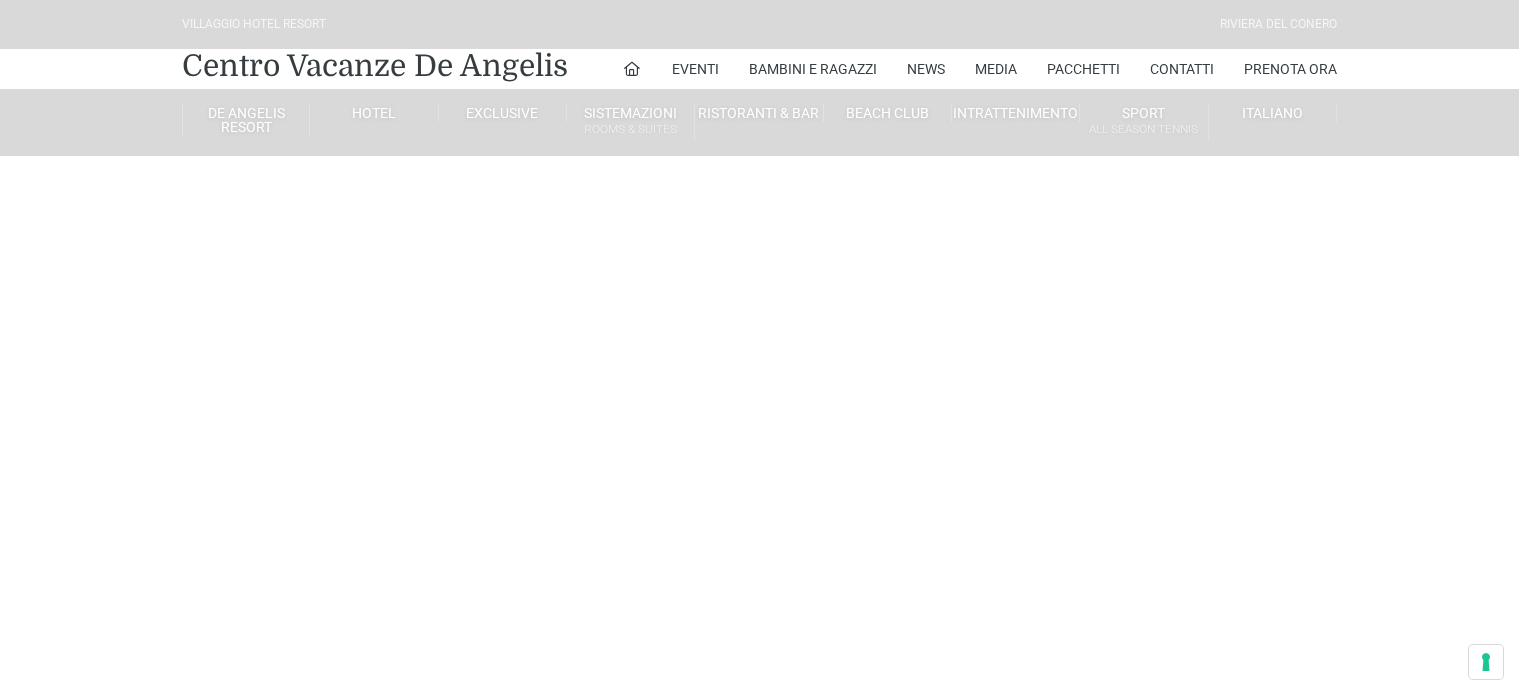scroll, scrollTop: 0, scrollLeft: 0, axis: both 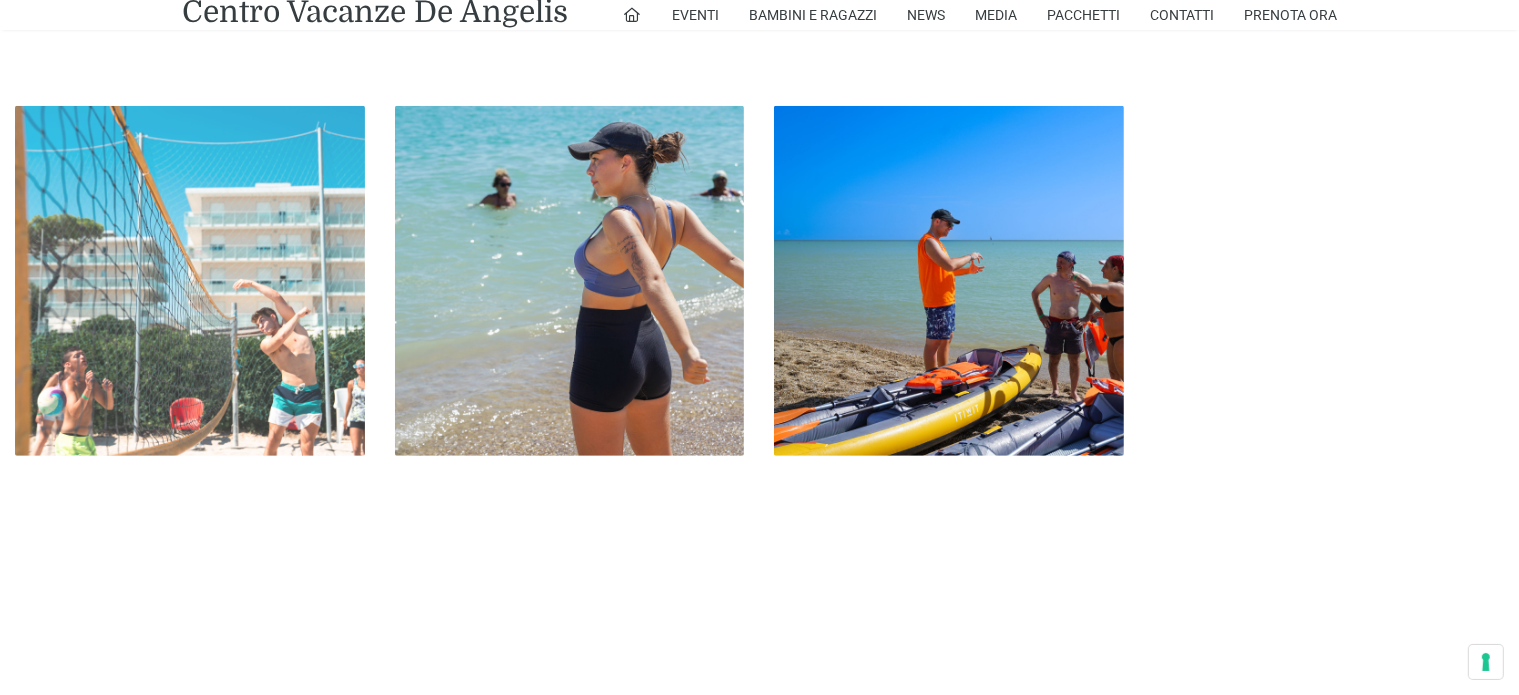 click at bounding box center [190, 281] 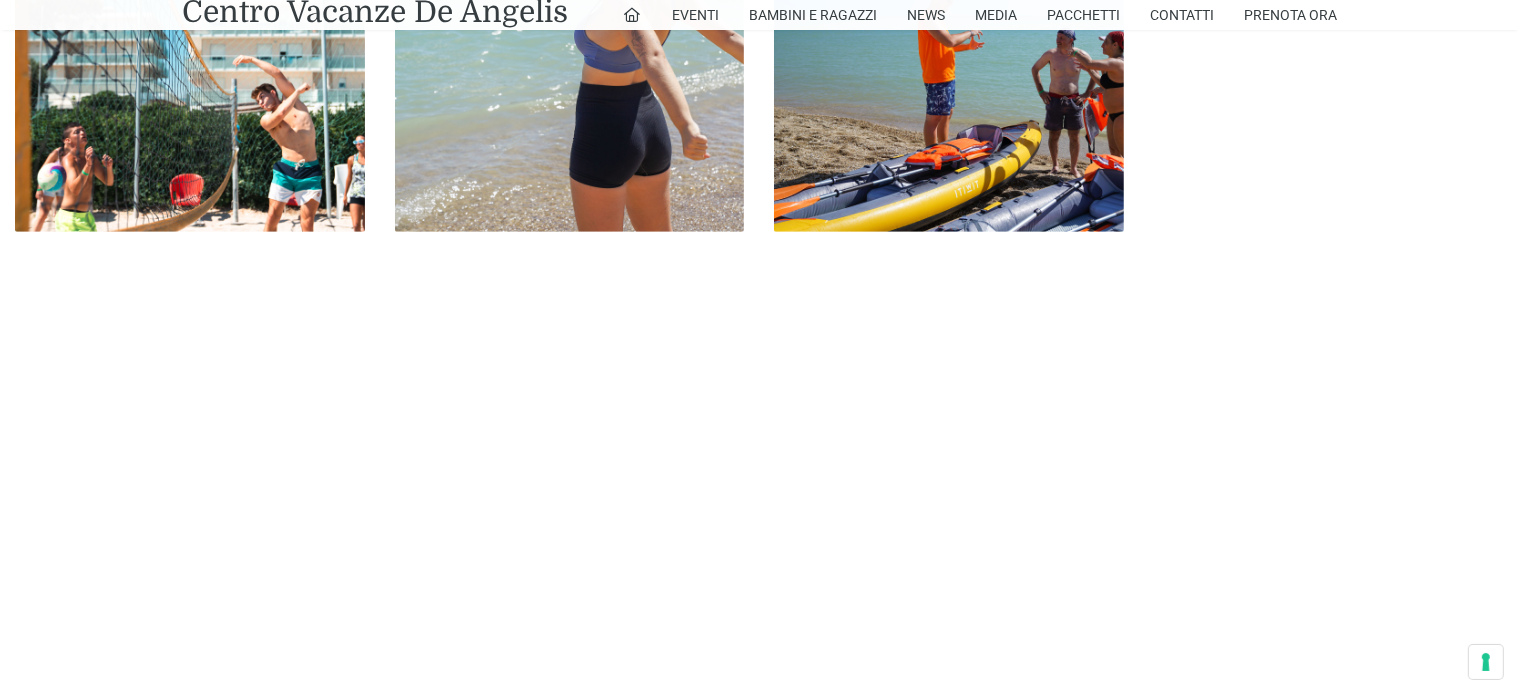 scroll, scrollTop: 1002, scrollLeft: 0, axis: vertical 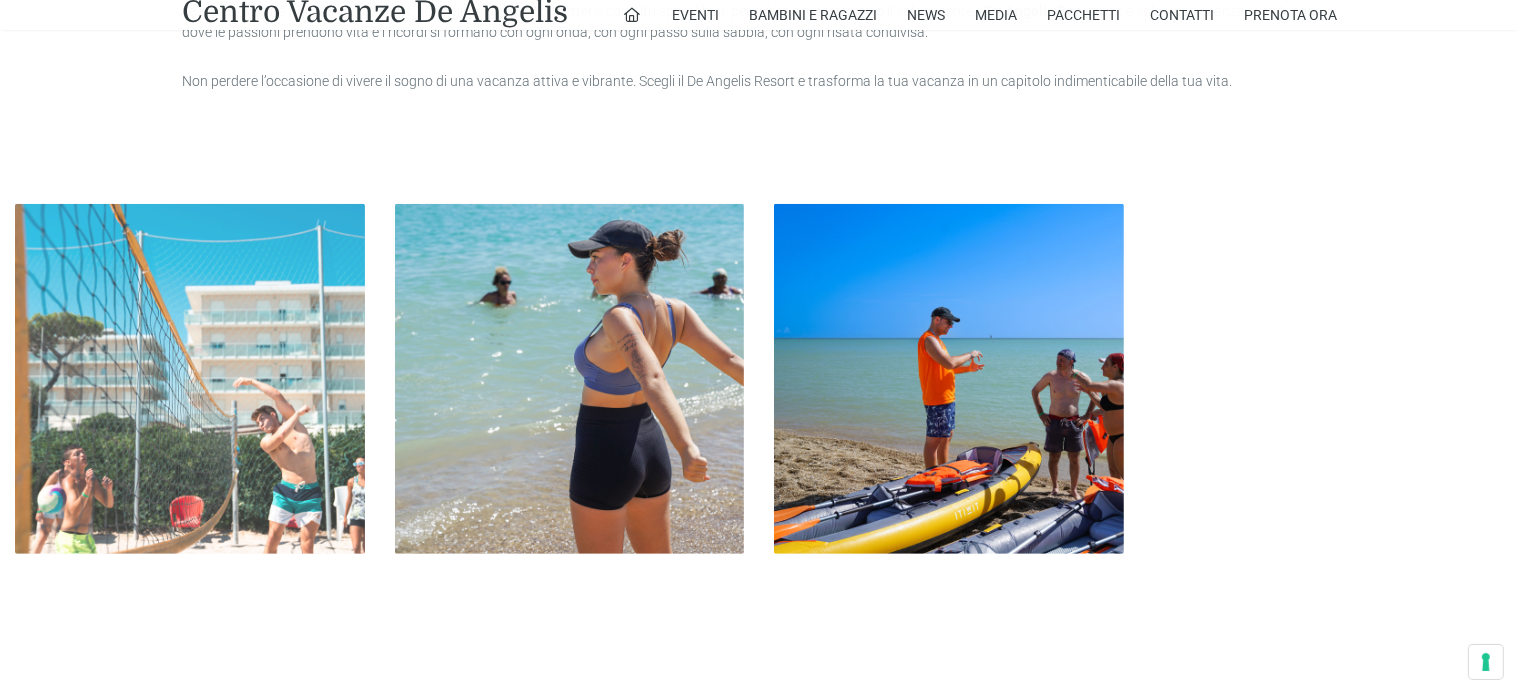 click at bounding box center [190, 379] 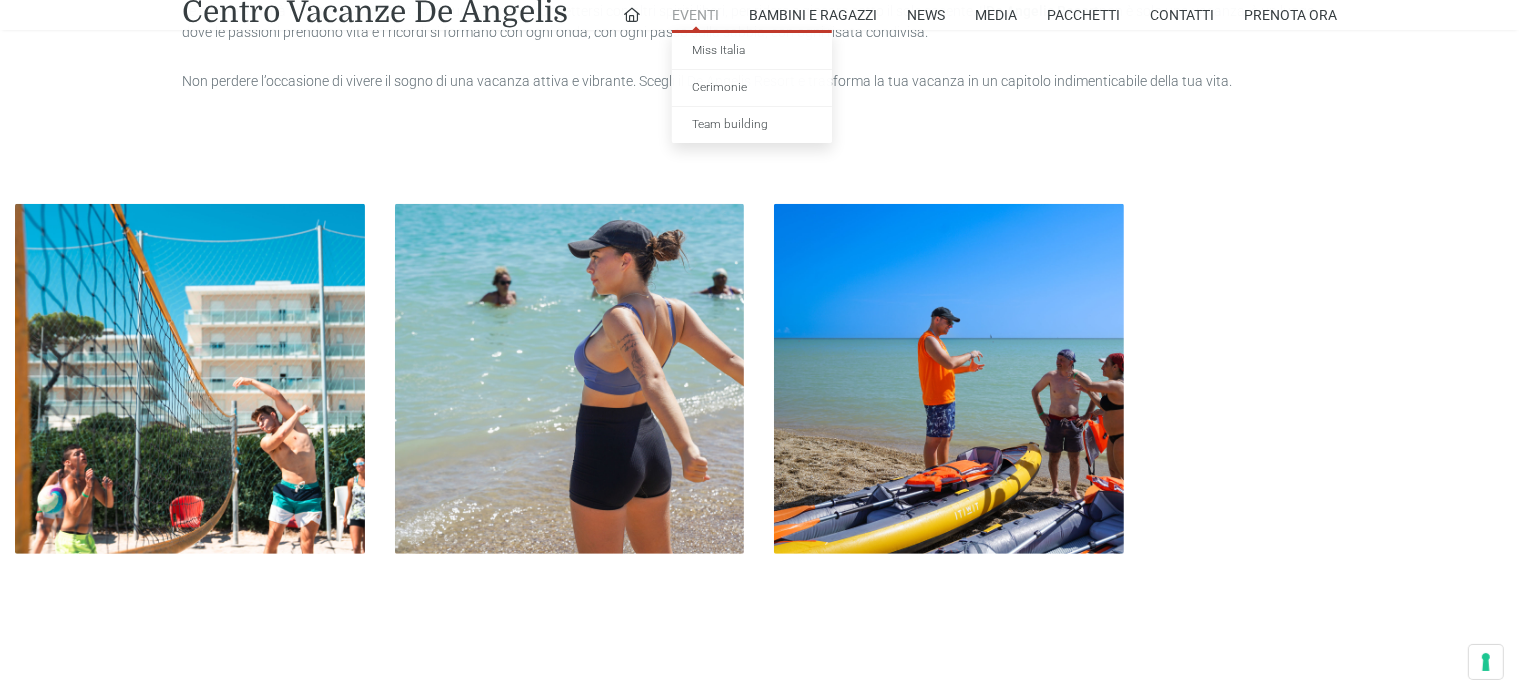 click on "Eventi" at bounding box center [695, 15] 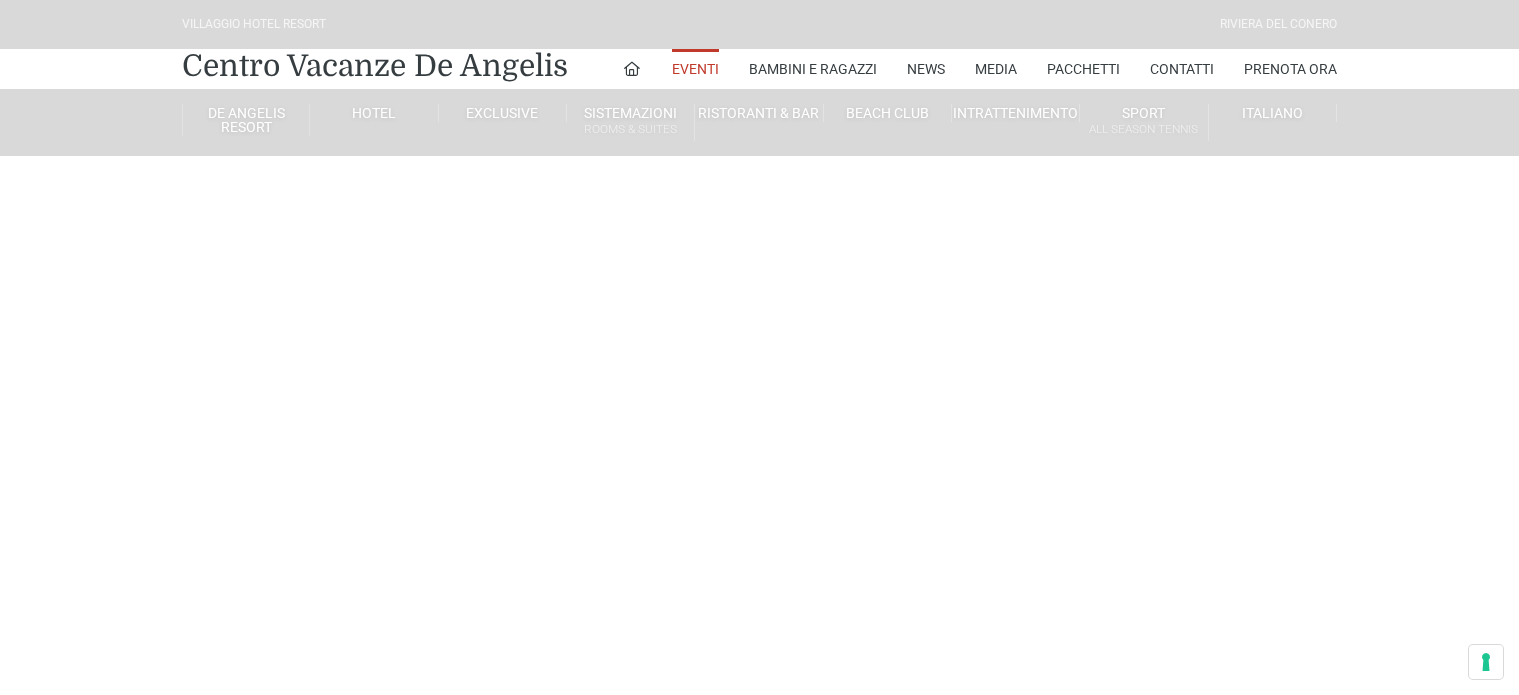 scroll, scrollTop: 0, scrollLeft: 0, axis: both 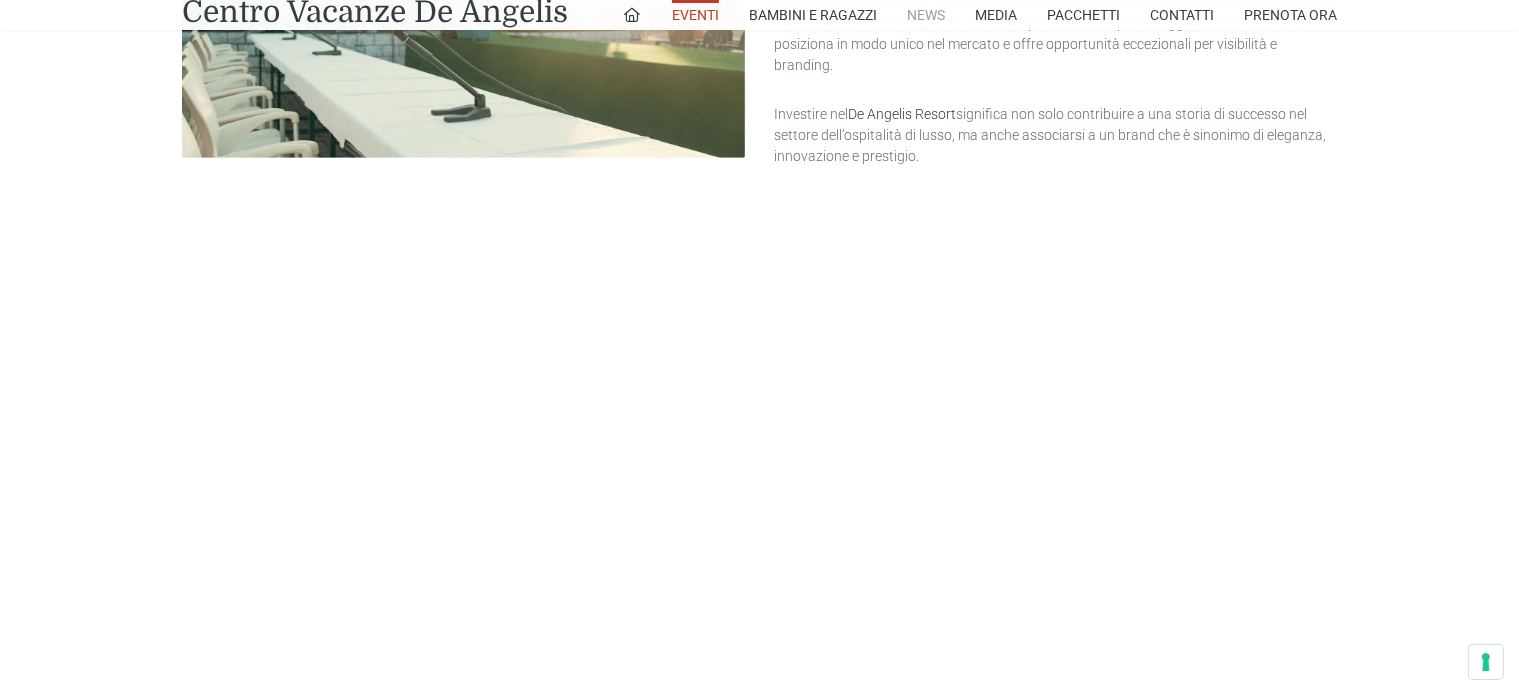 click on "News" at bounding box center [926, 15] 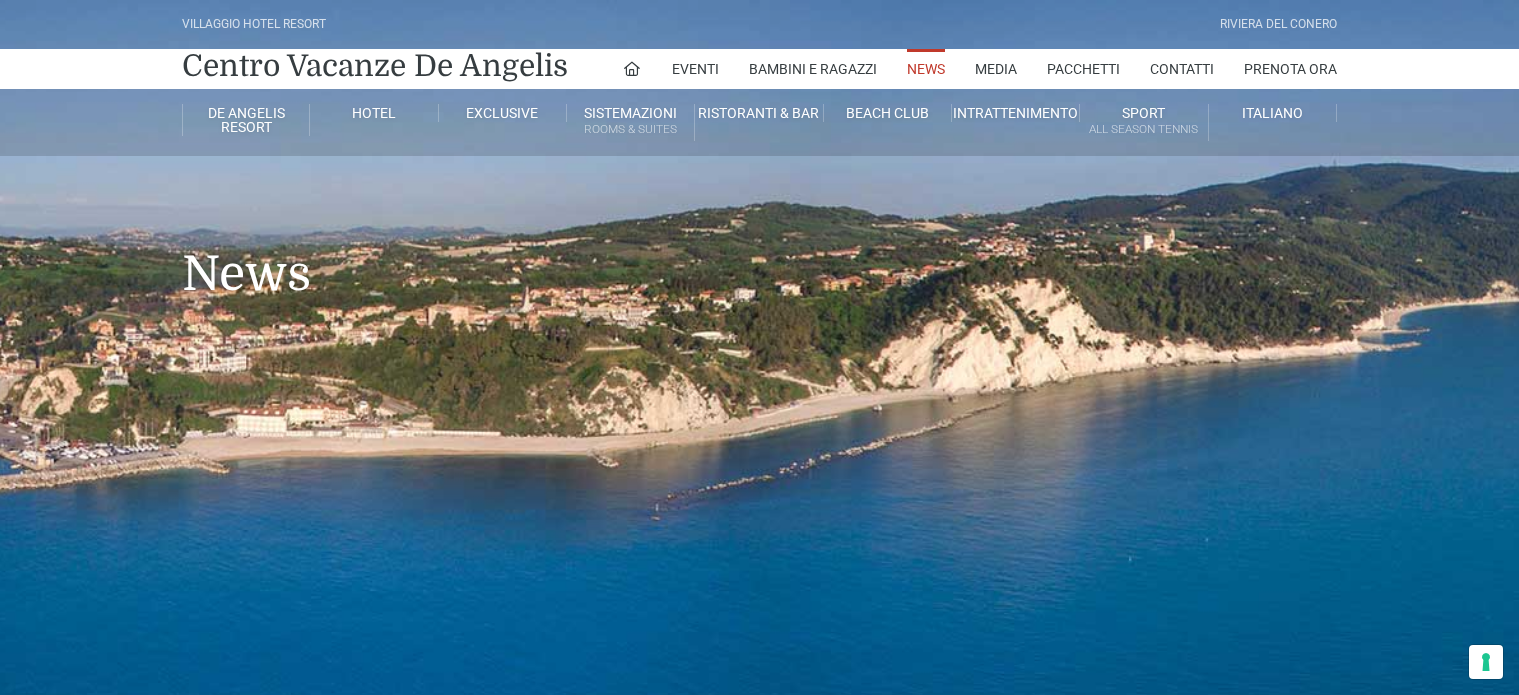 scroll, scrollTop: 0, scrollLeft: 0, axis: both 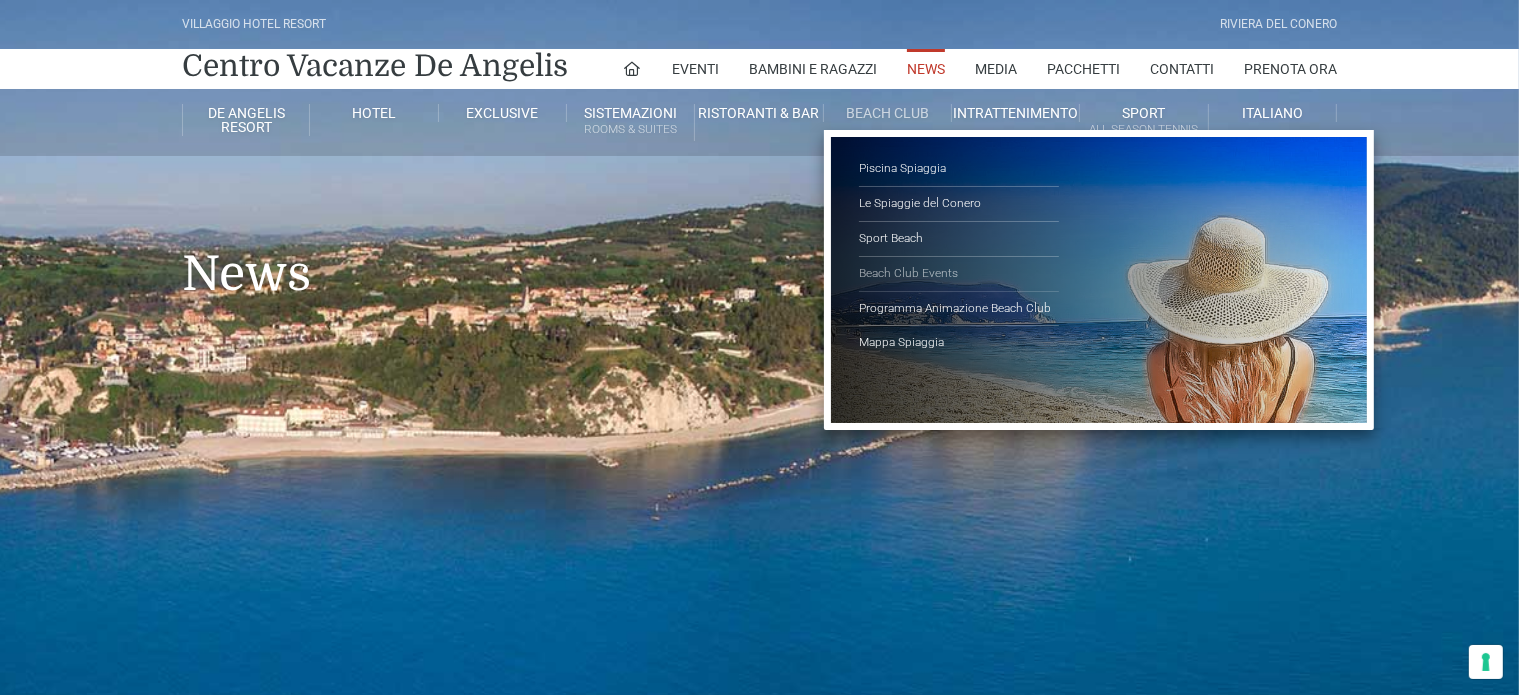 click on "Beach Club Events" at bounding box center (959, 274) 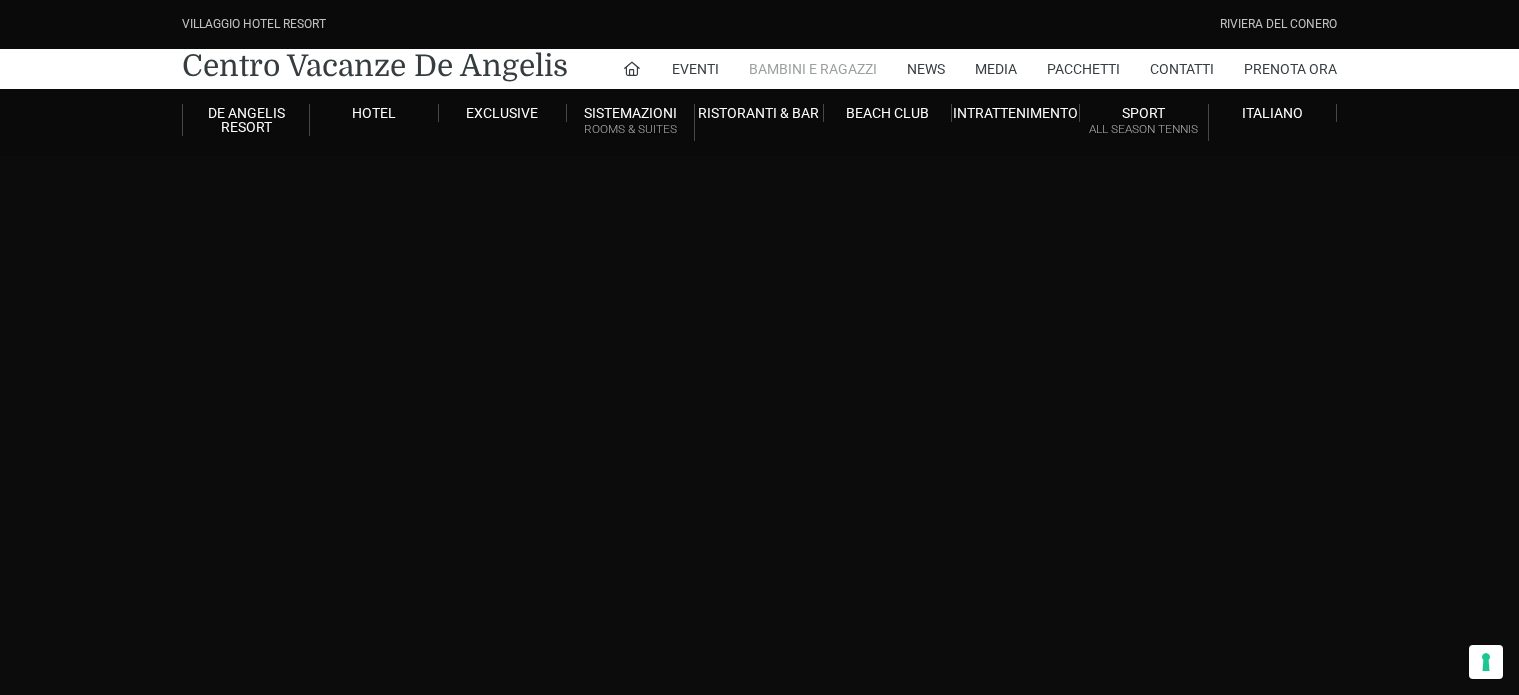 scroll, scrollTop: 0, scrollLeft: 0, axis: both 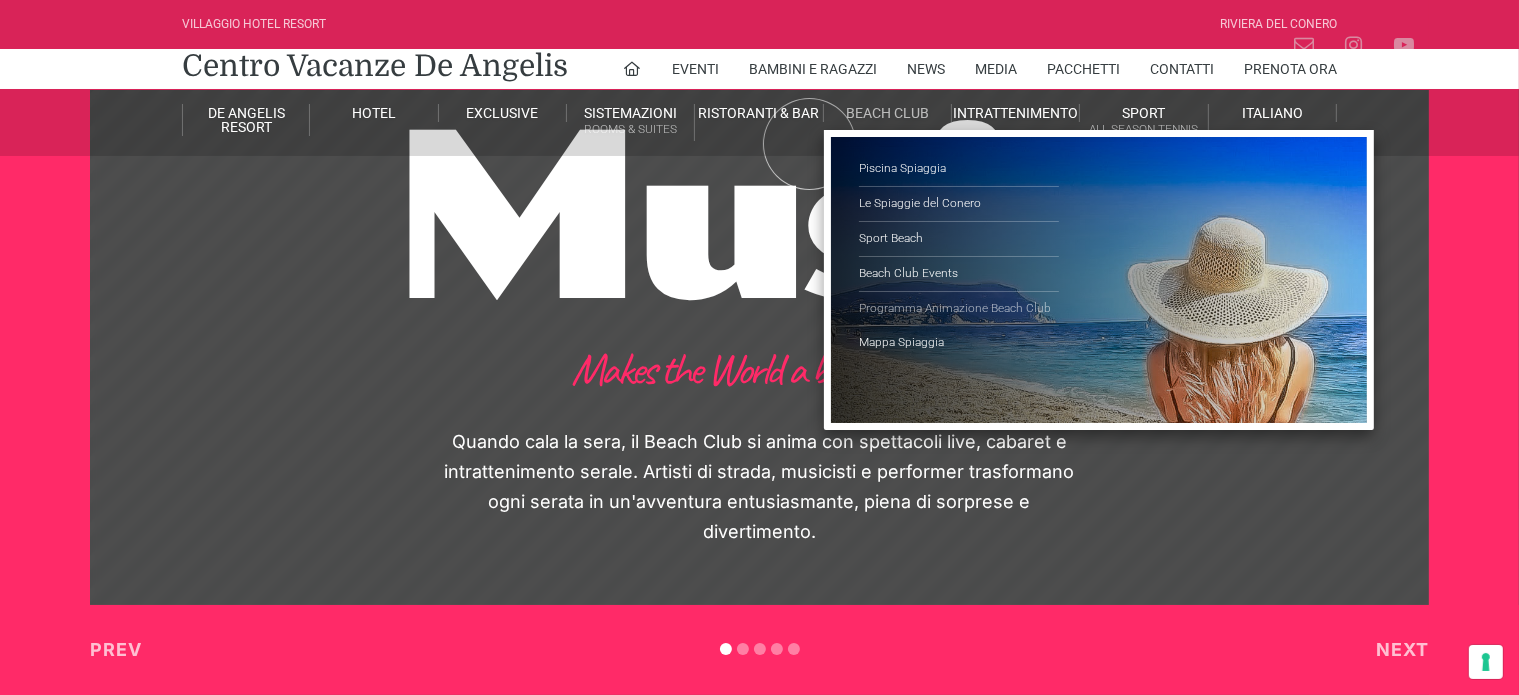 click on "Programma Animazione Beach Club" at bounding box center [959, 309] 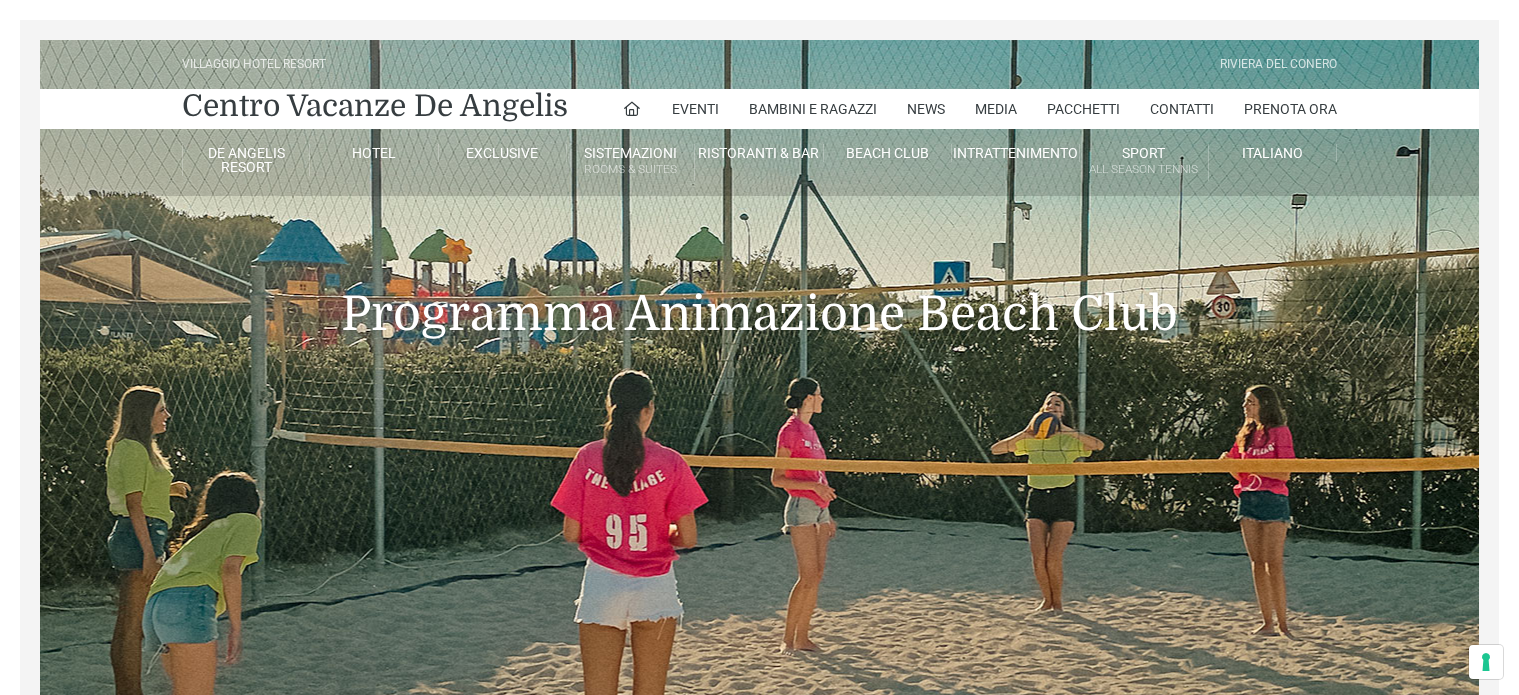 scroll, scrollTop: 0, scrollLeft: 0, axis: both 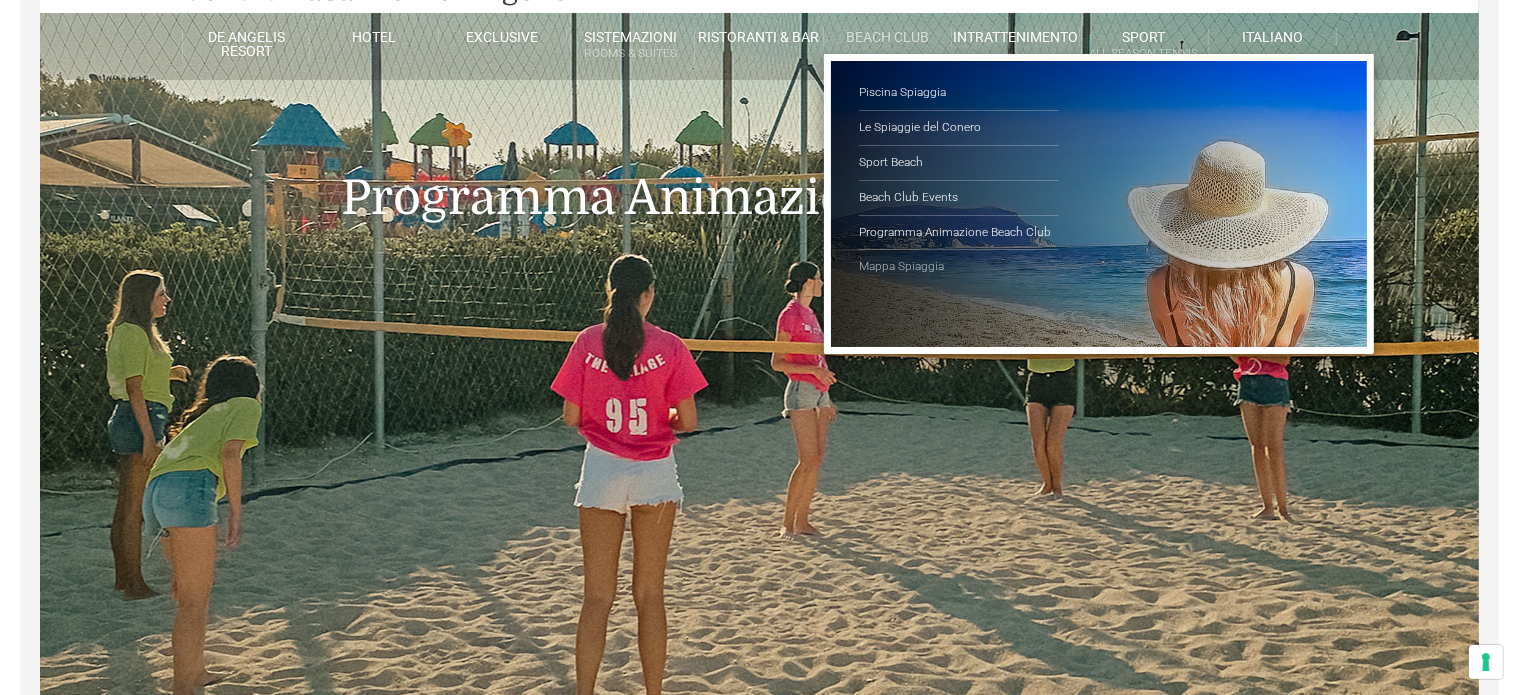click on "Mappa Spiaggia" at bounding box center [959, 267] 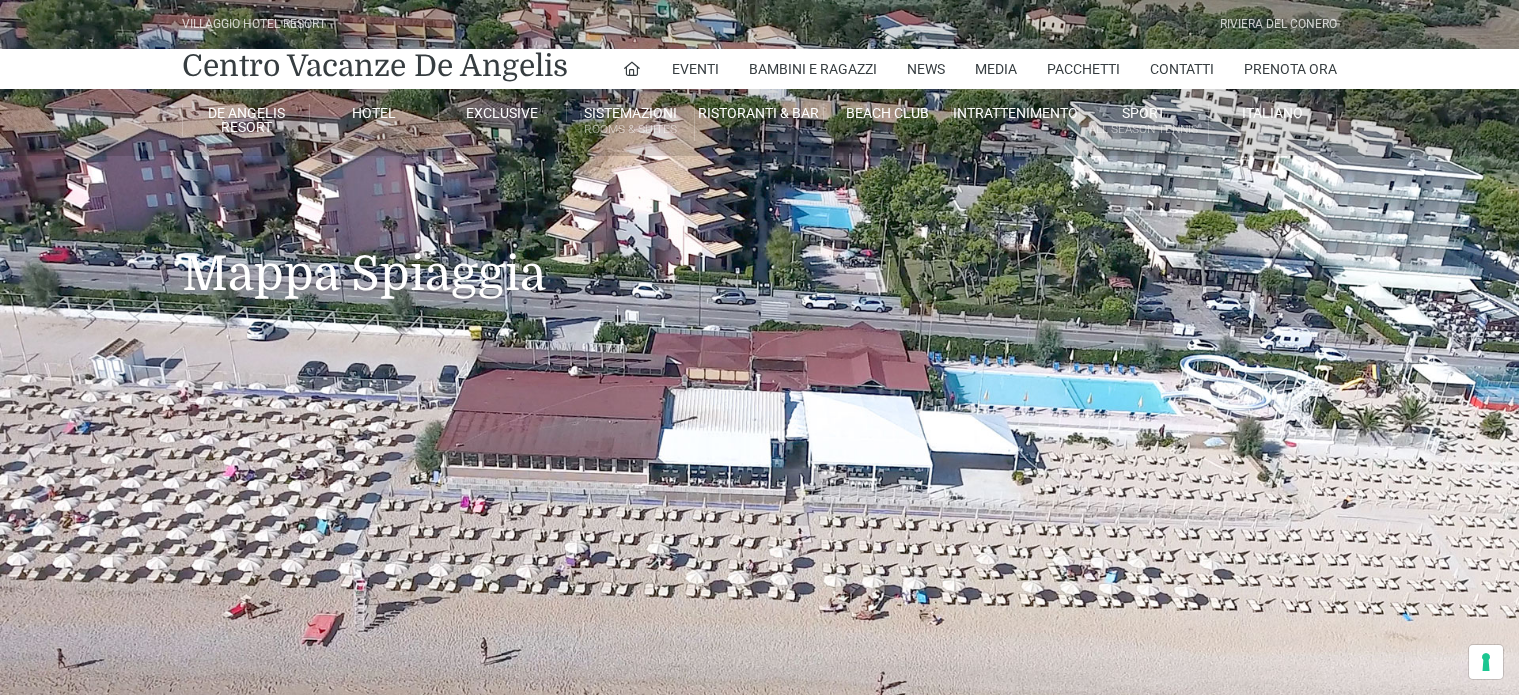 scroll, scrollTop: 0, scrollLeft: 0, axis: both 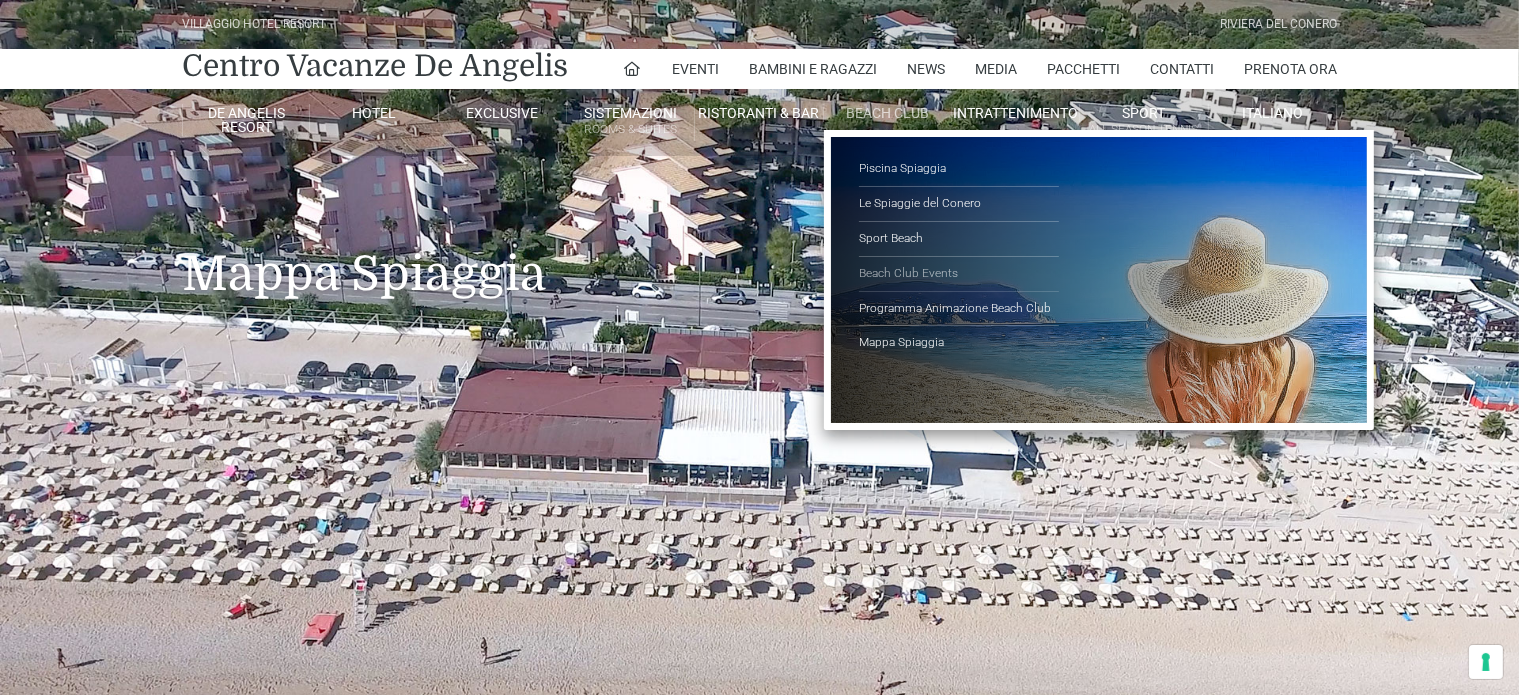 click on "Beach Club Events" at bounding box center [959, 274] 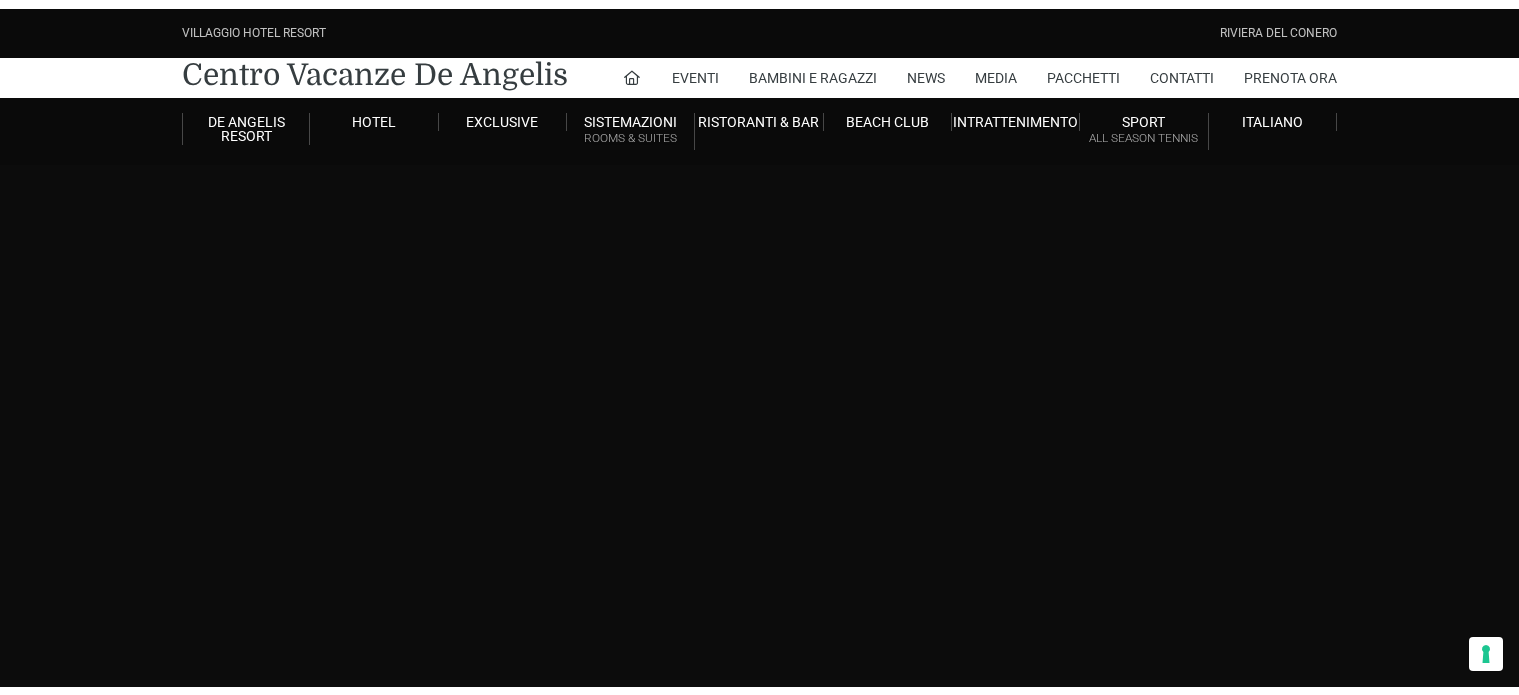 scroll, scrollTop: 0, scrollLeft: 0, axis: both 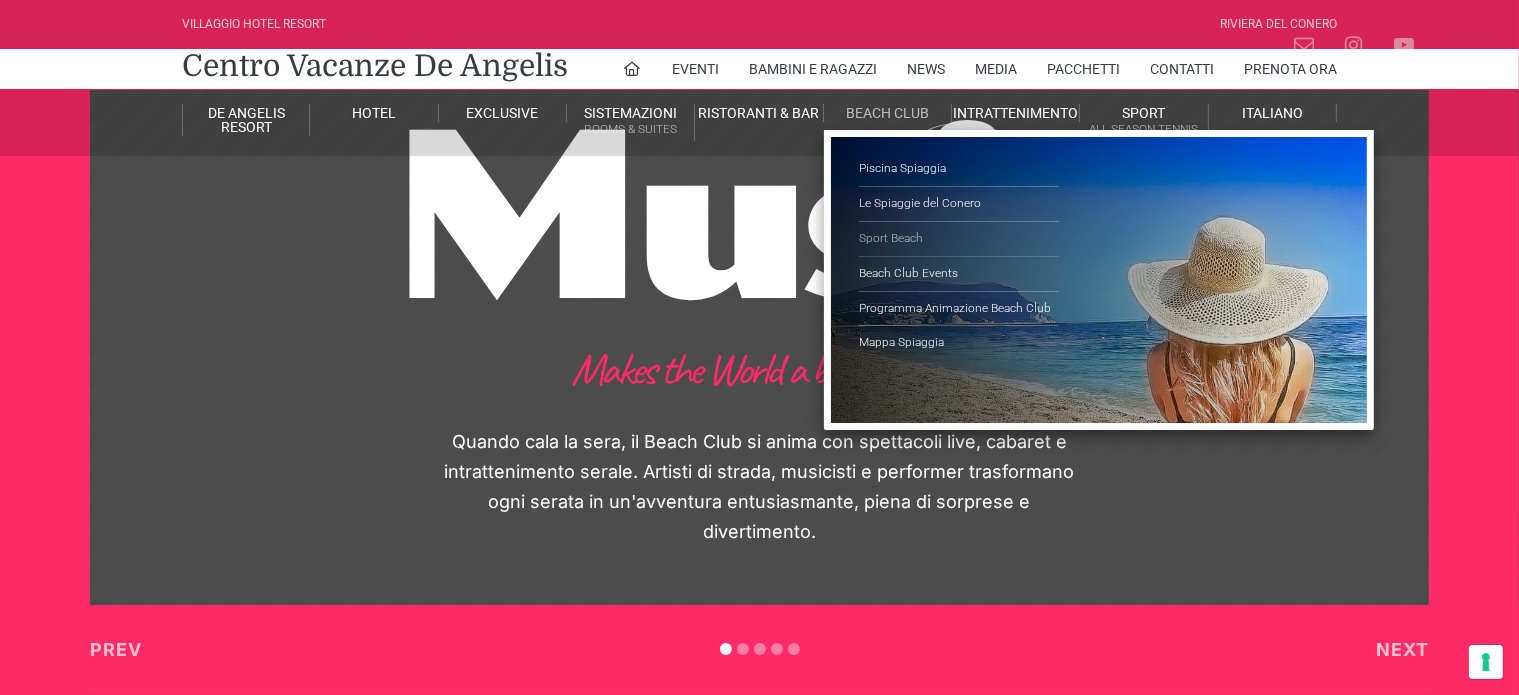 click on "Sport Beach" at bounding box center (959, 239) 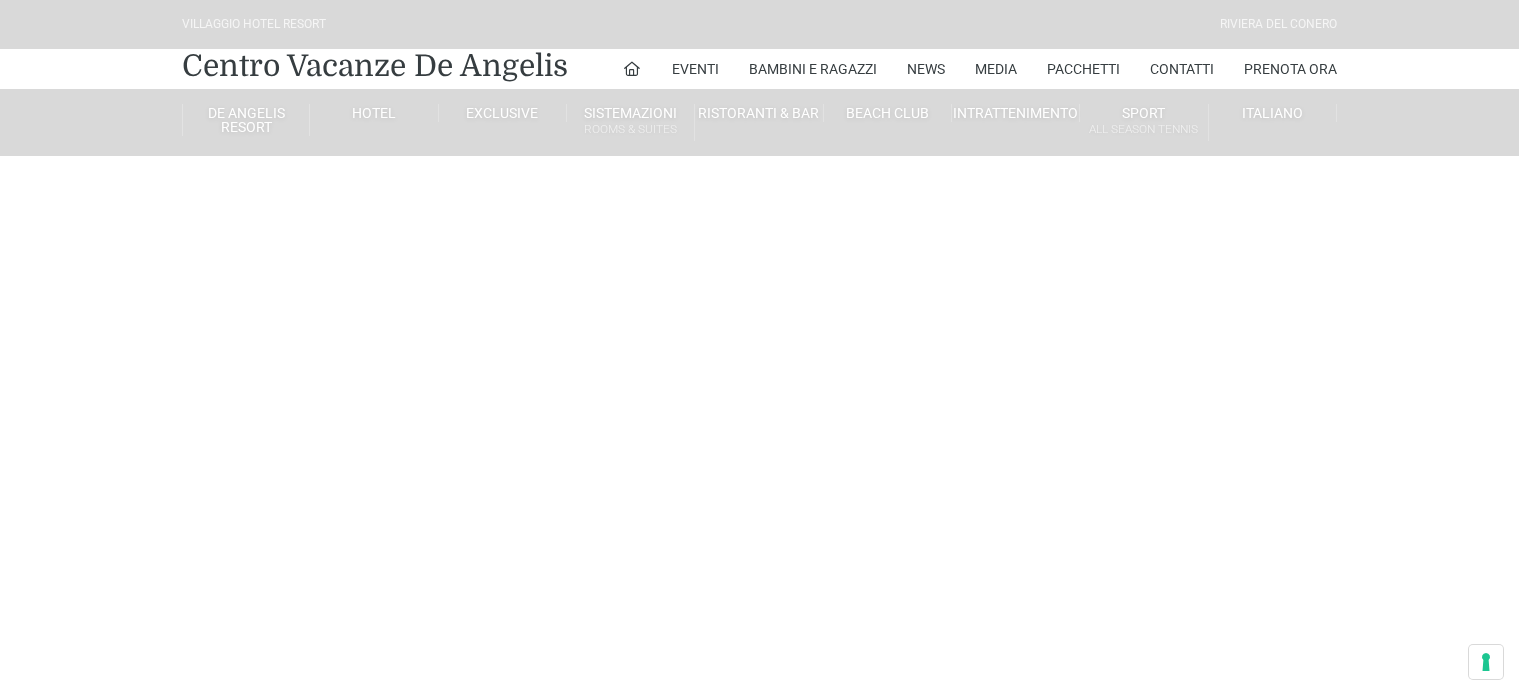scroll, scrollTop: 0, scrollLeft: 0, axis: both 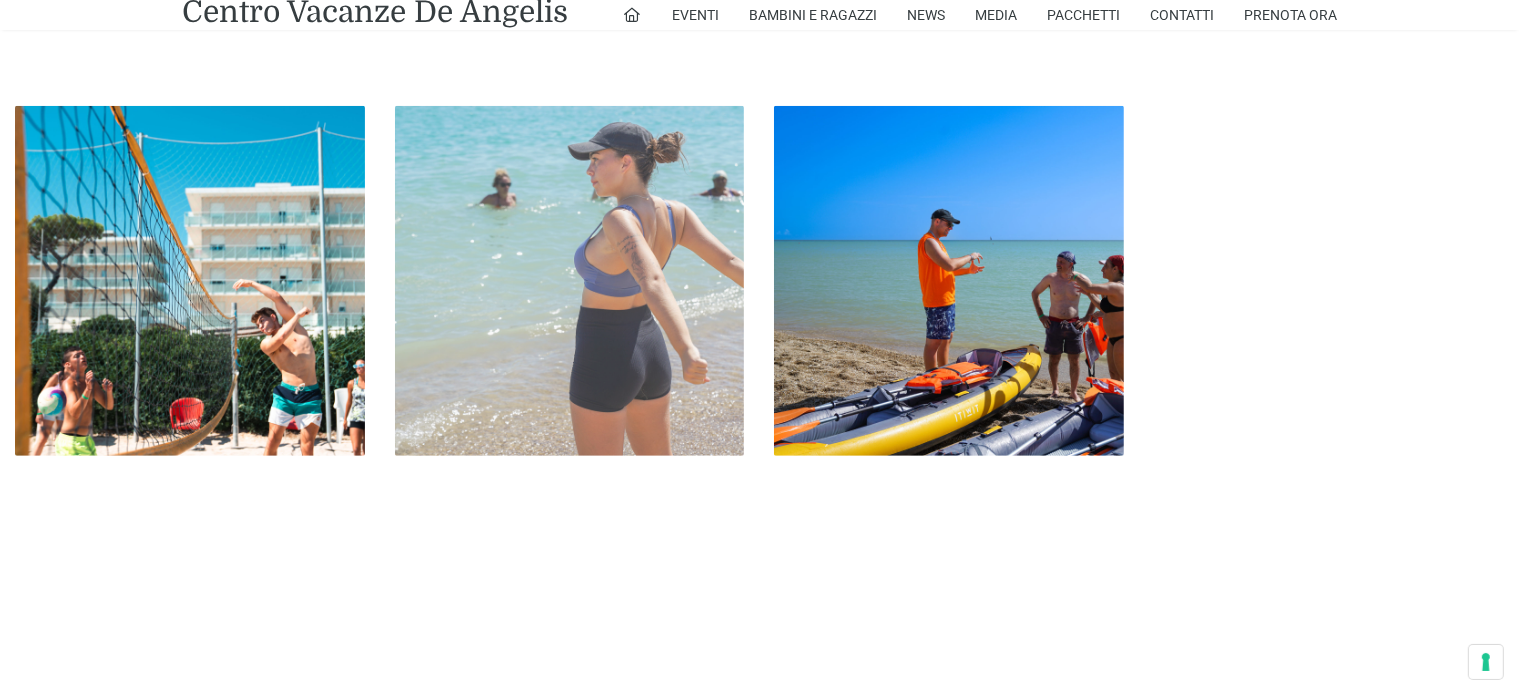click at bounding box center (570, 281) 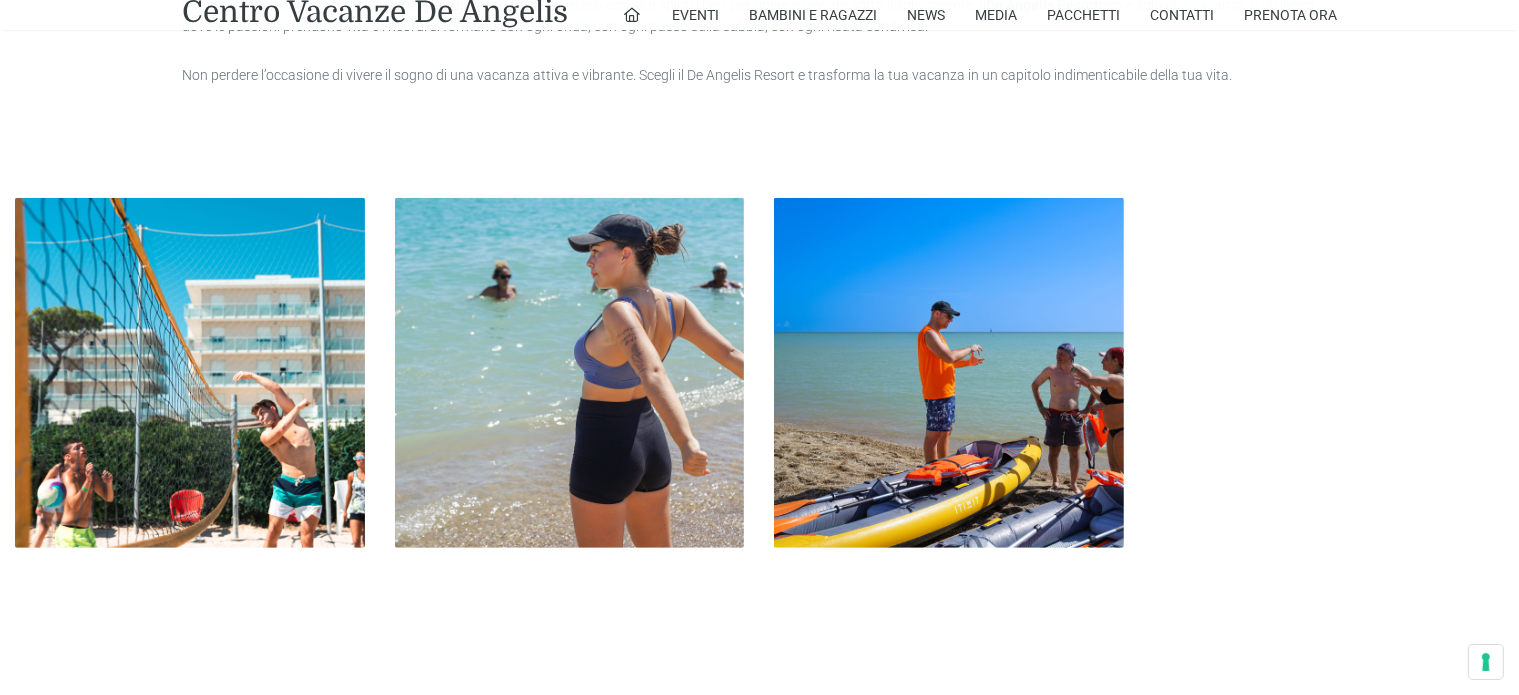 scroll, scrollTop: 1000, scrollLeft: 0, axis: vertical 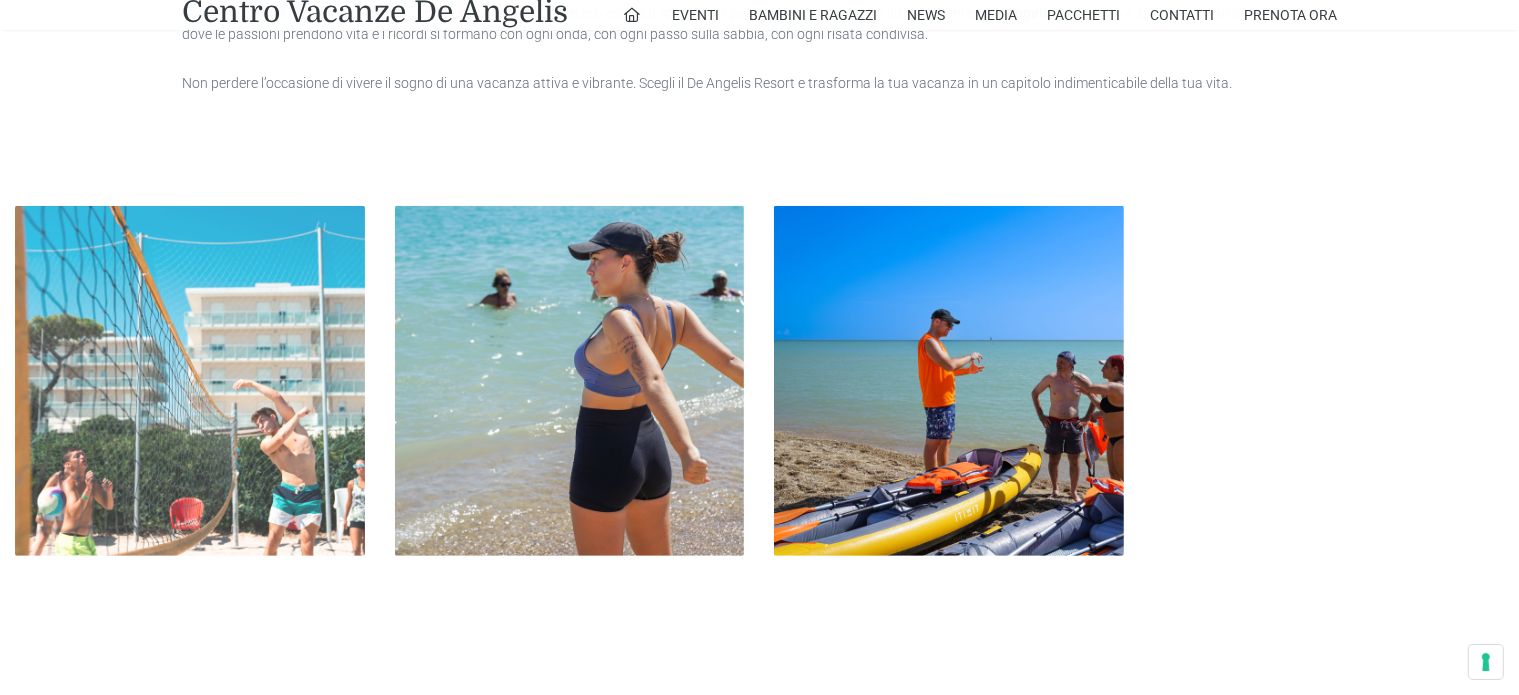 click at bounding box center (190, 381) 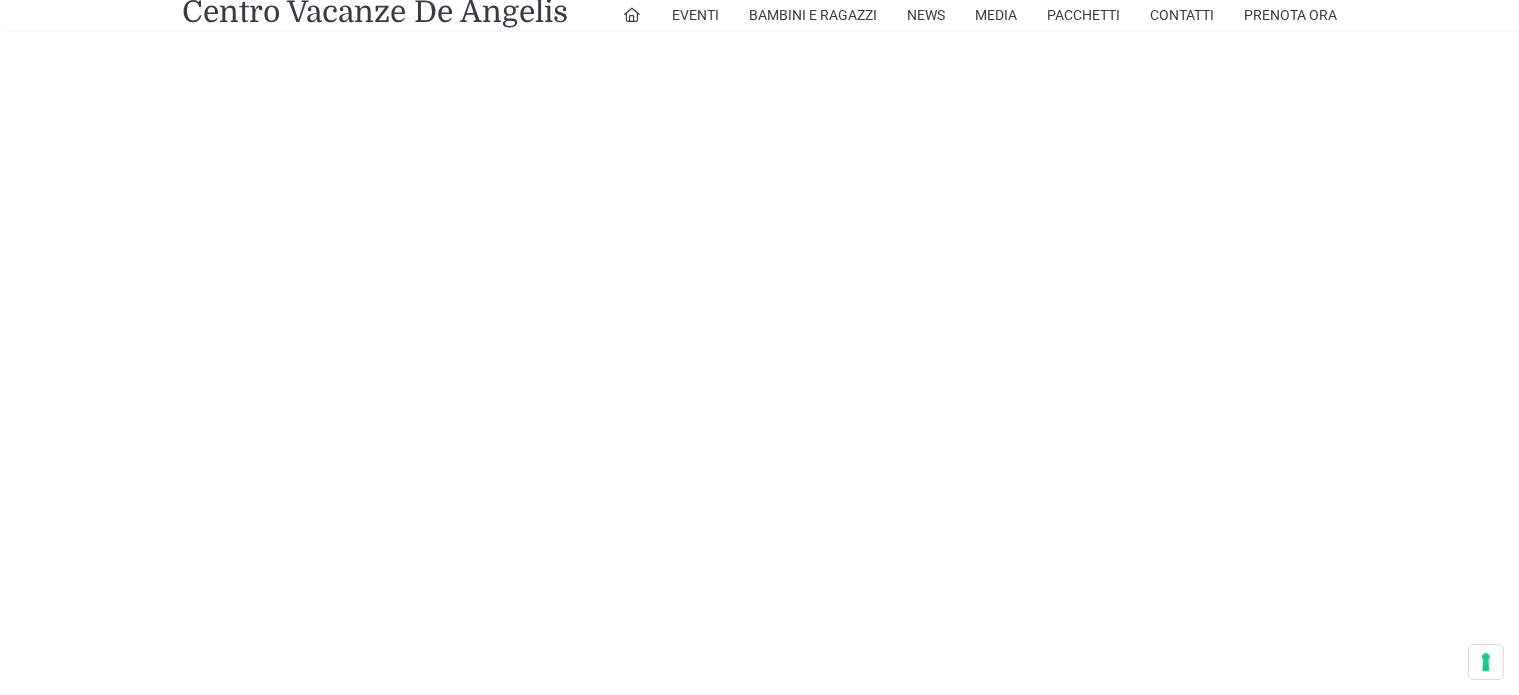 scroll, scrollTop: 1800, scrollLeft: 0, axis: vertical 